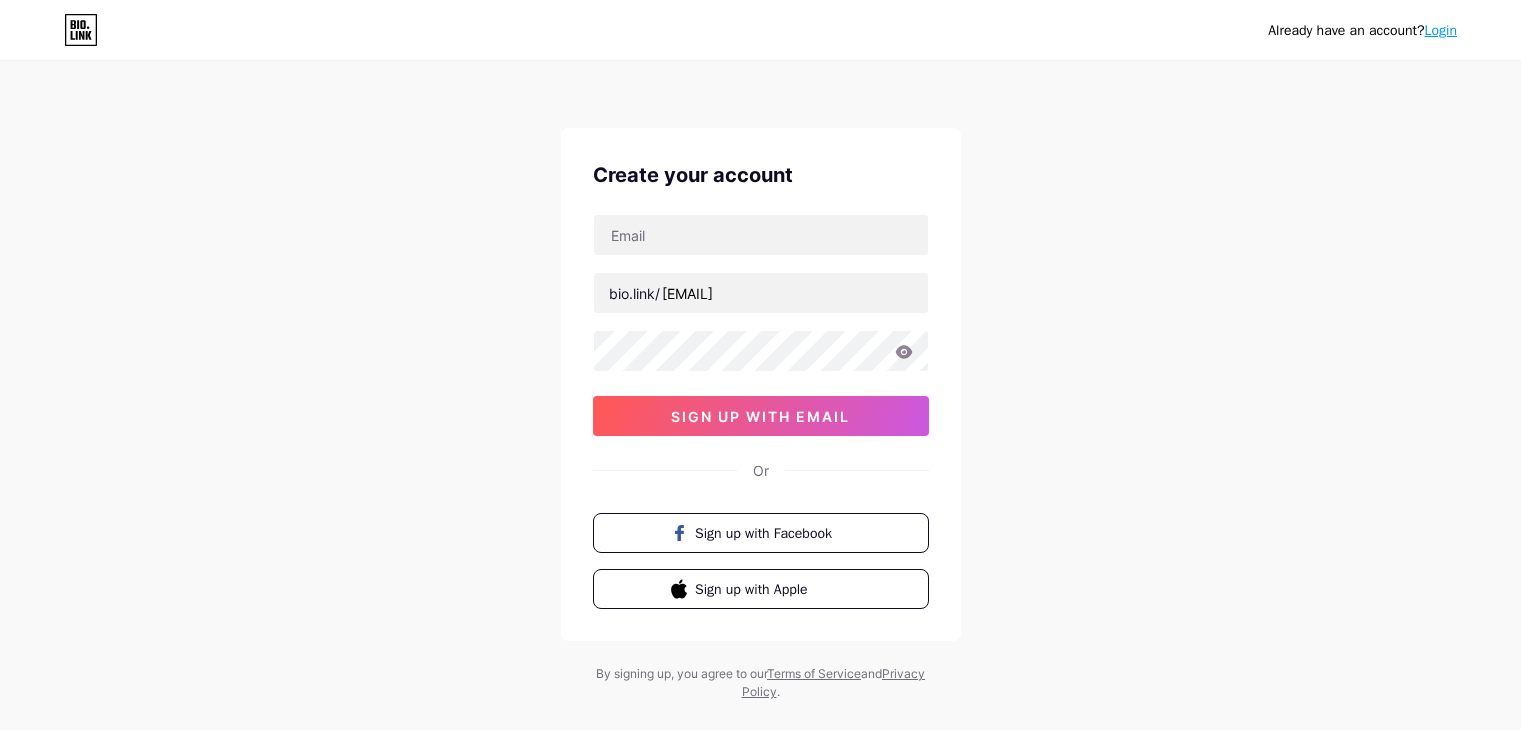 scroll, scrollTop: 0, scrollLeft: 0, axis: both 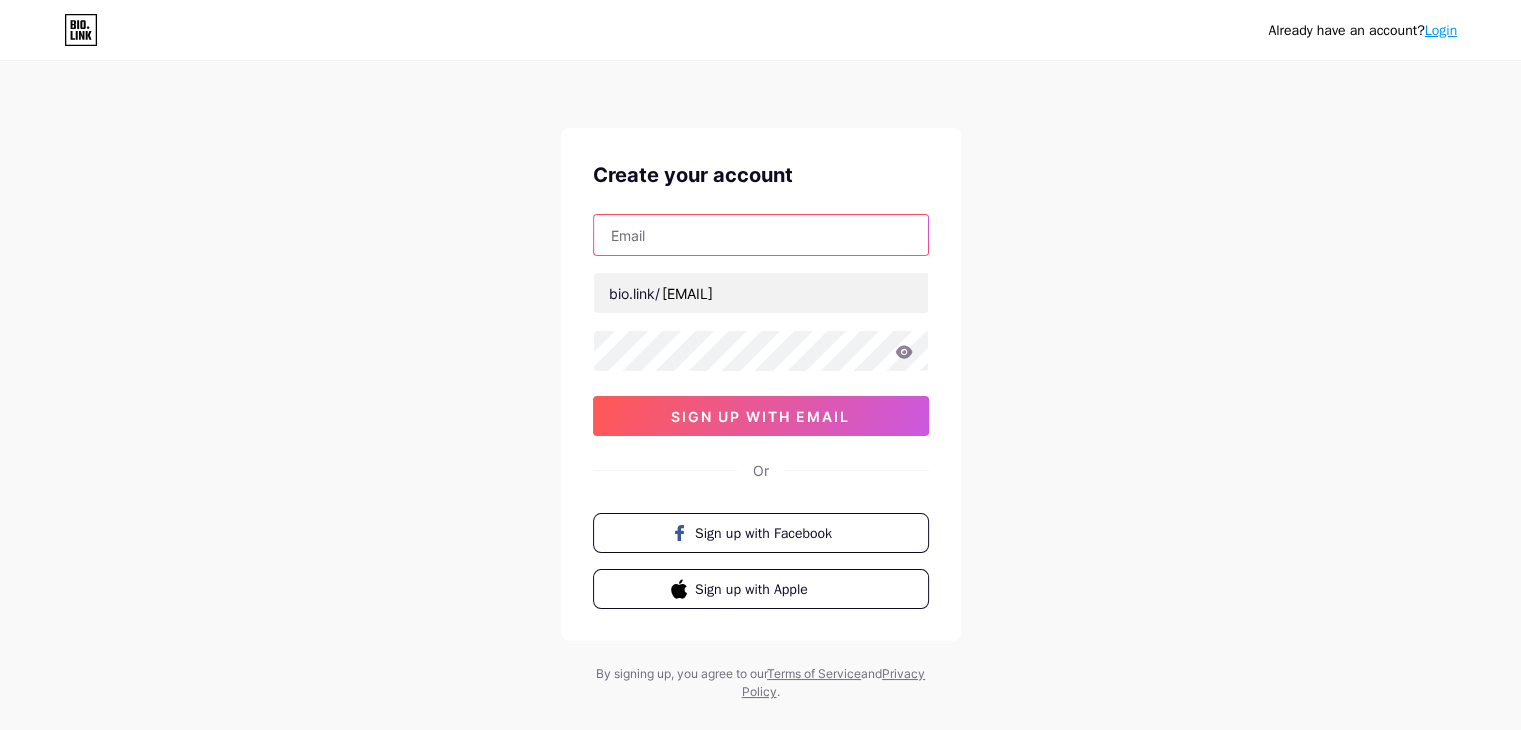click at bounding box center (761, 235) 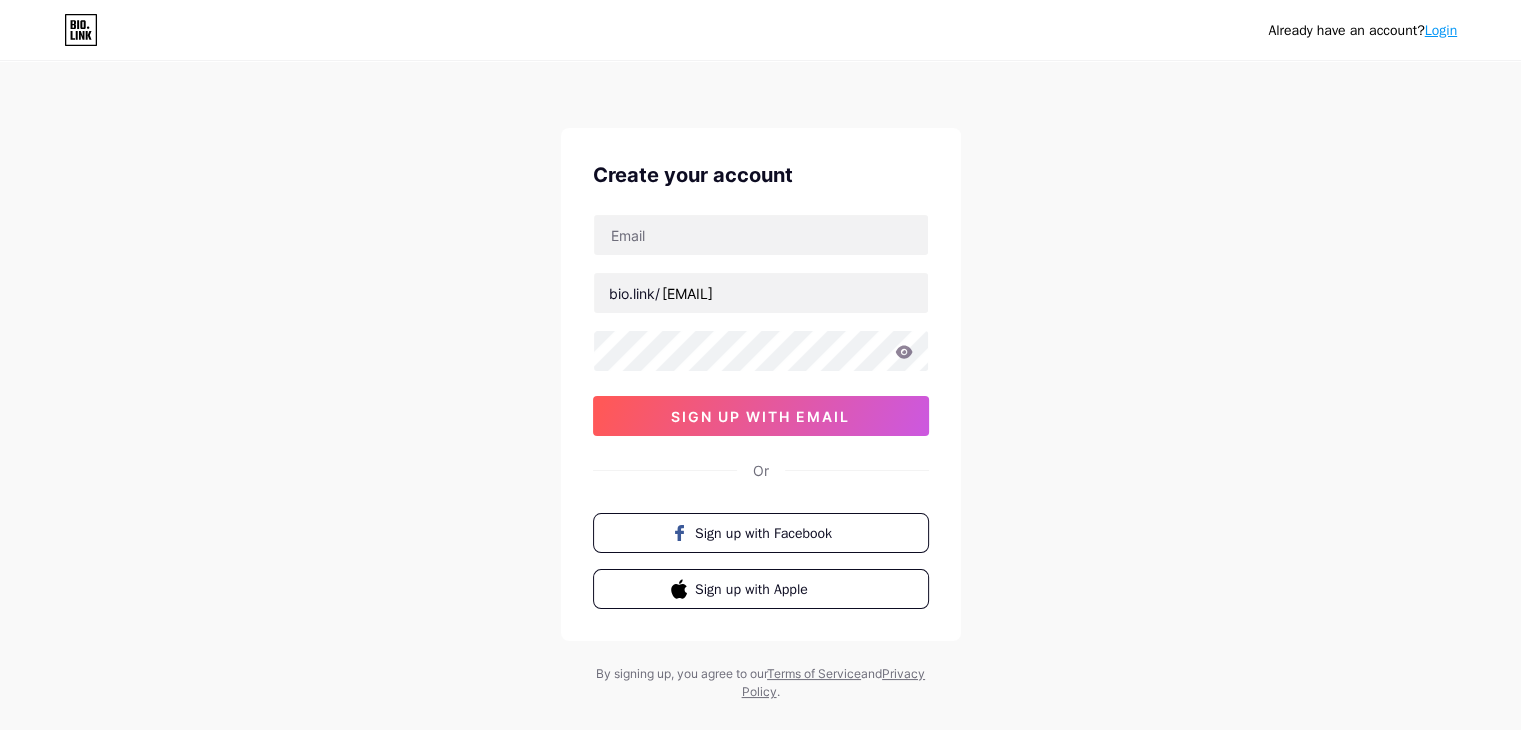 click on "Already have an account?  Login   Create your account         bio.link/   [EMAIL]                     sign up with email         Or       Sign up with Facebook
Sign up with Apple
By signing up, you agree to our  Terms of Service  and  Privacy Policy ." at bounding box center [760, 382] 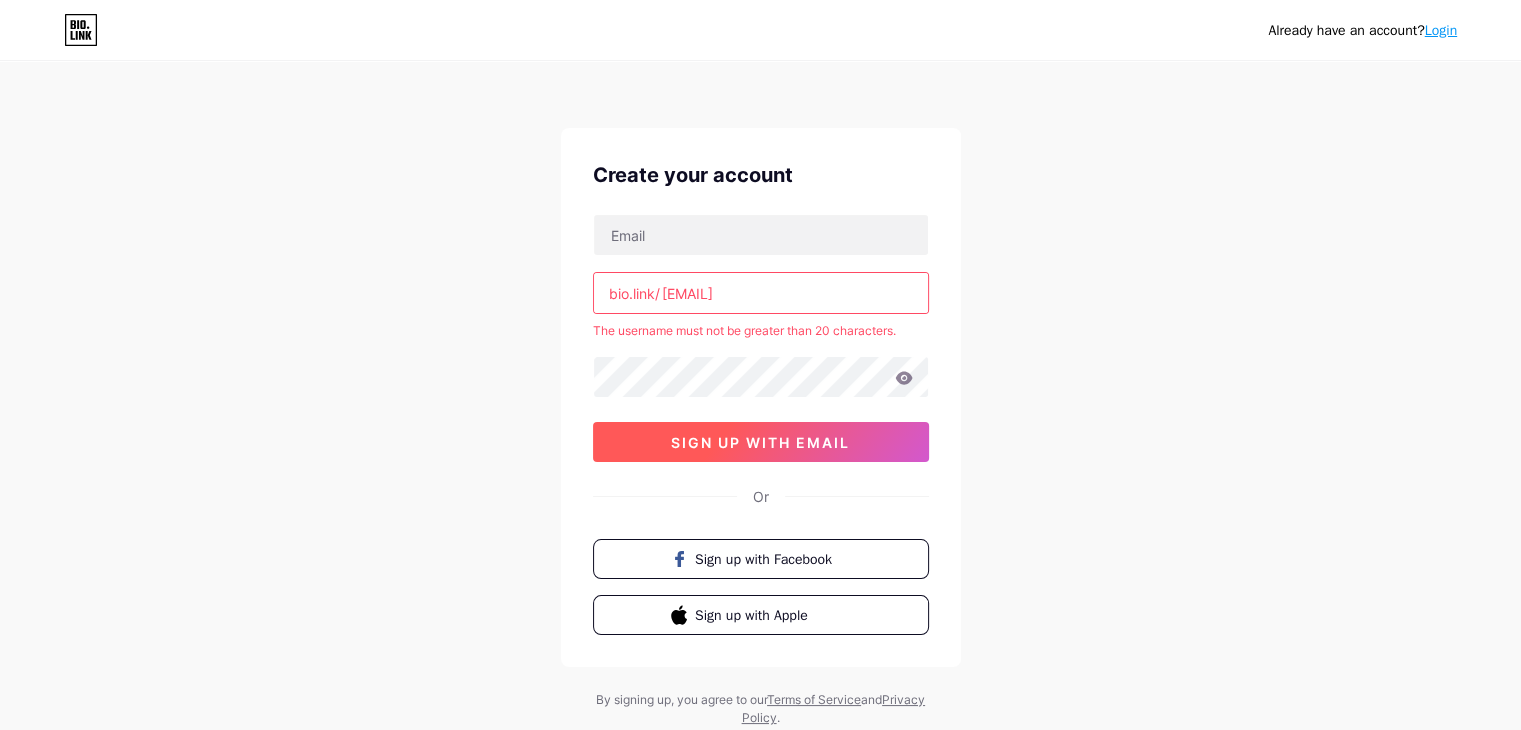 click on "sign up with email" at bounding box center [761, 442] 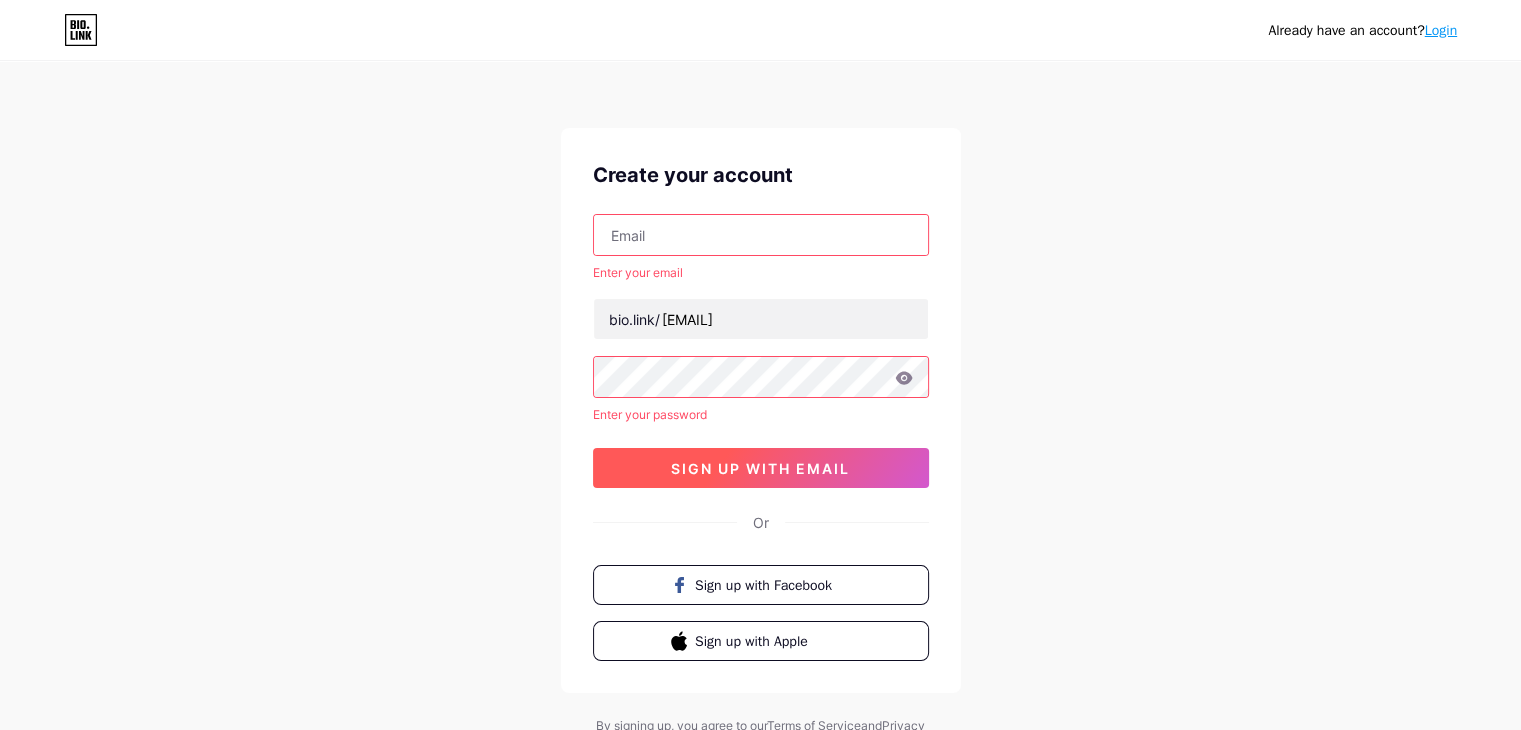 click on "sign up with email" at bounding box center (760, 468) 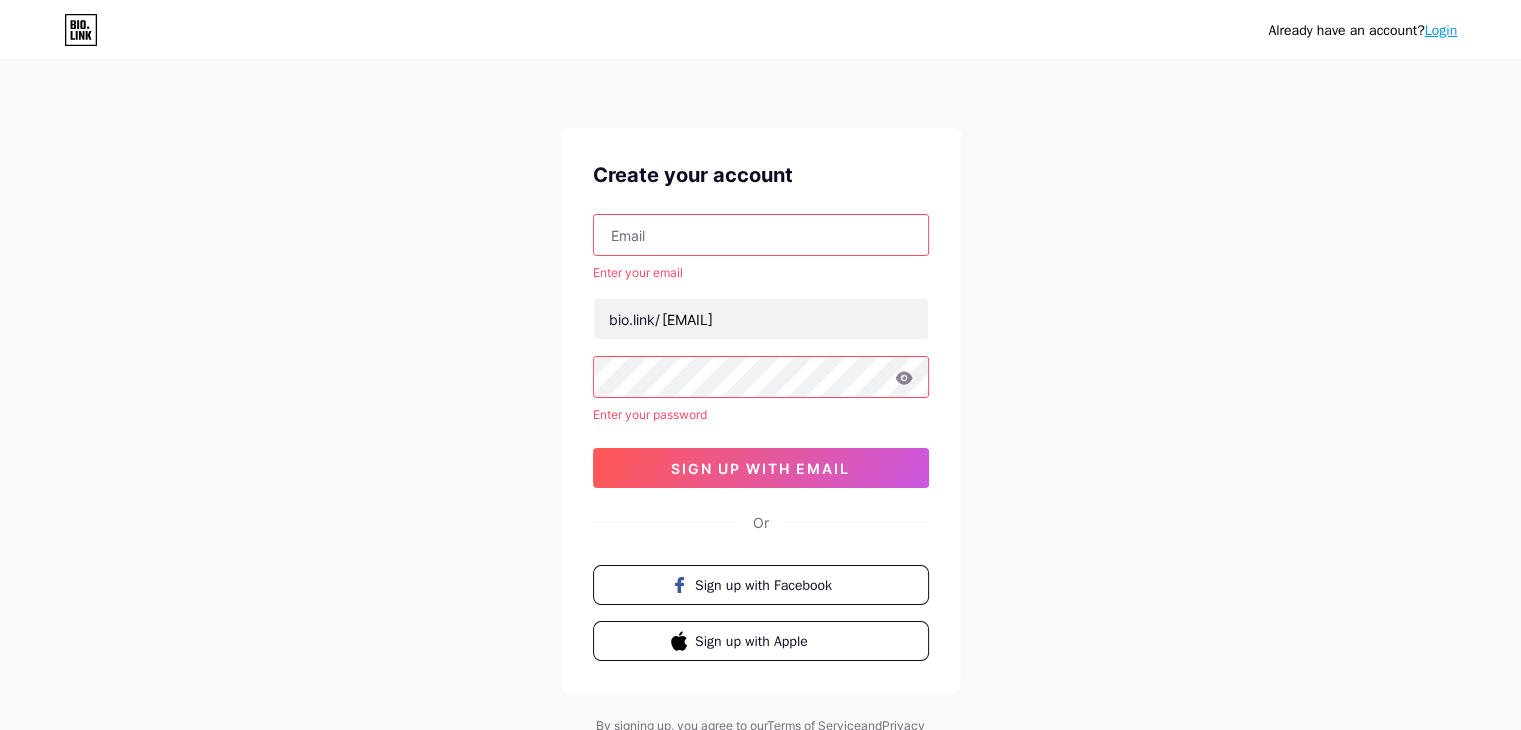 click at bounding box center (761, 235) 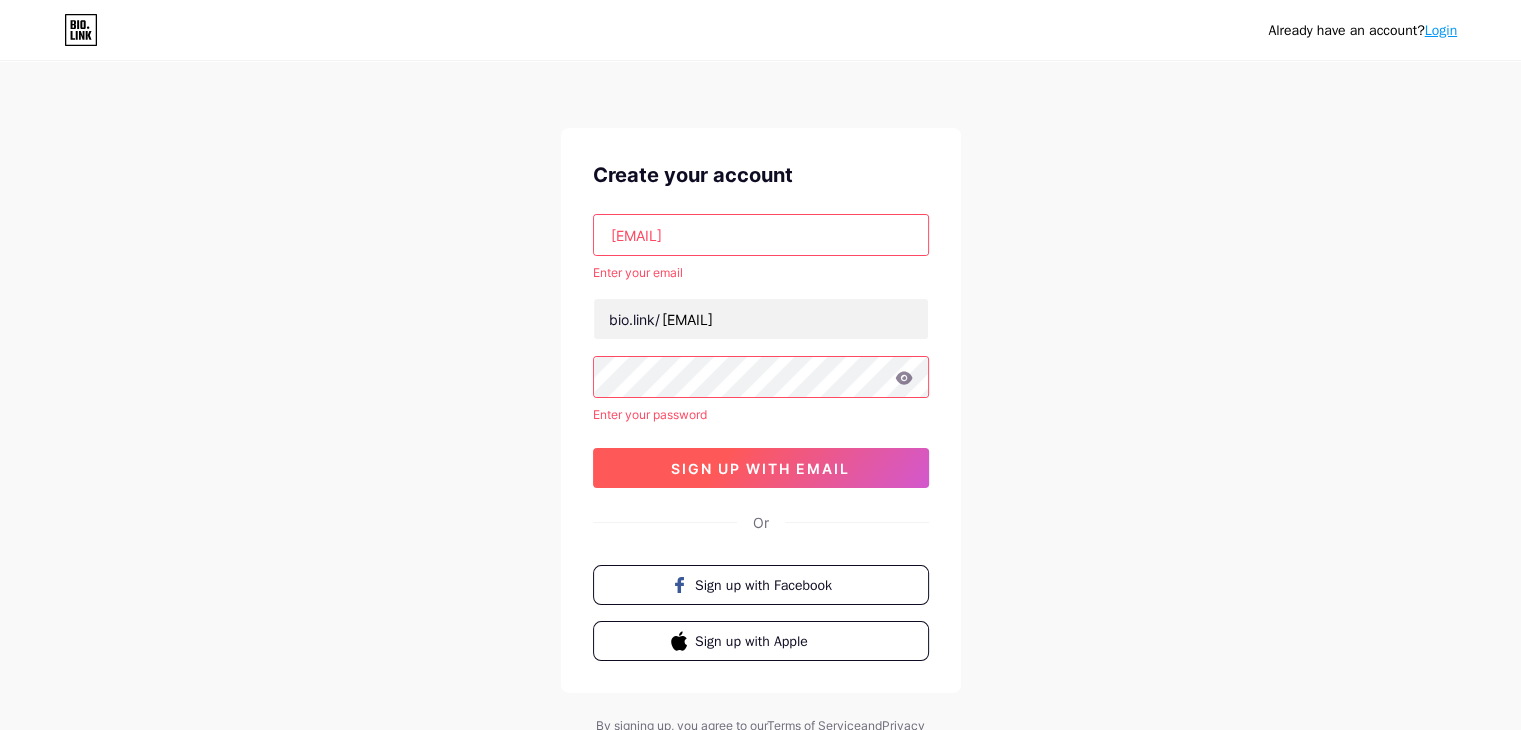 click on "sign up with email" at bounding box center (760, 468) 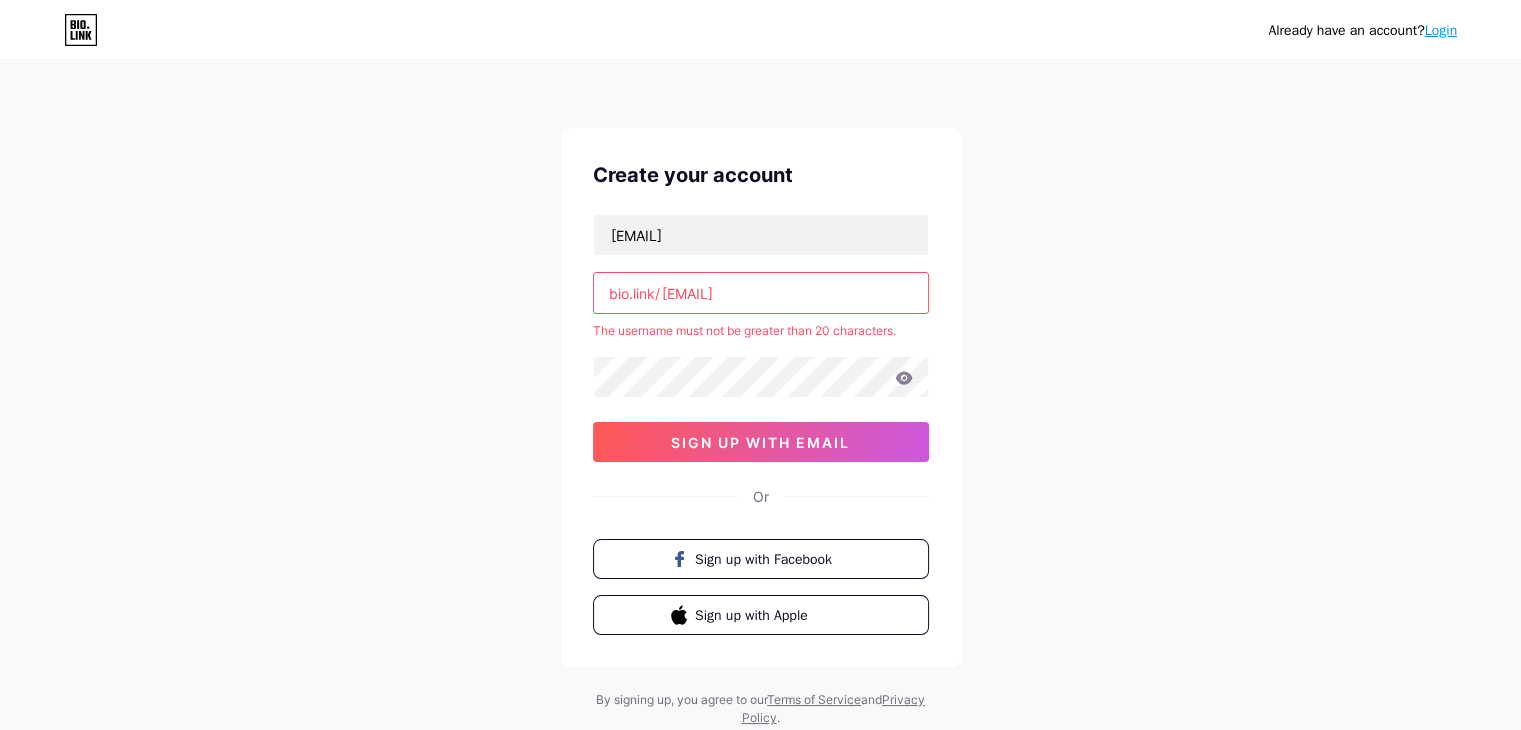 drag, startPoint x: 883, startPoint y: 293, endPoint x: 536, endPoint y: 293, distance: 347 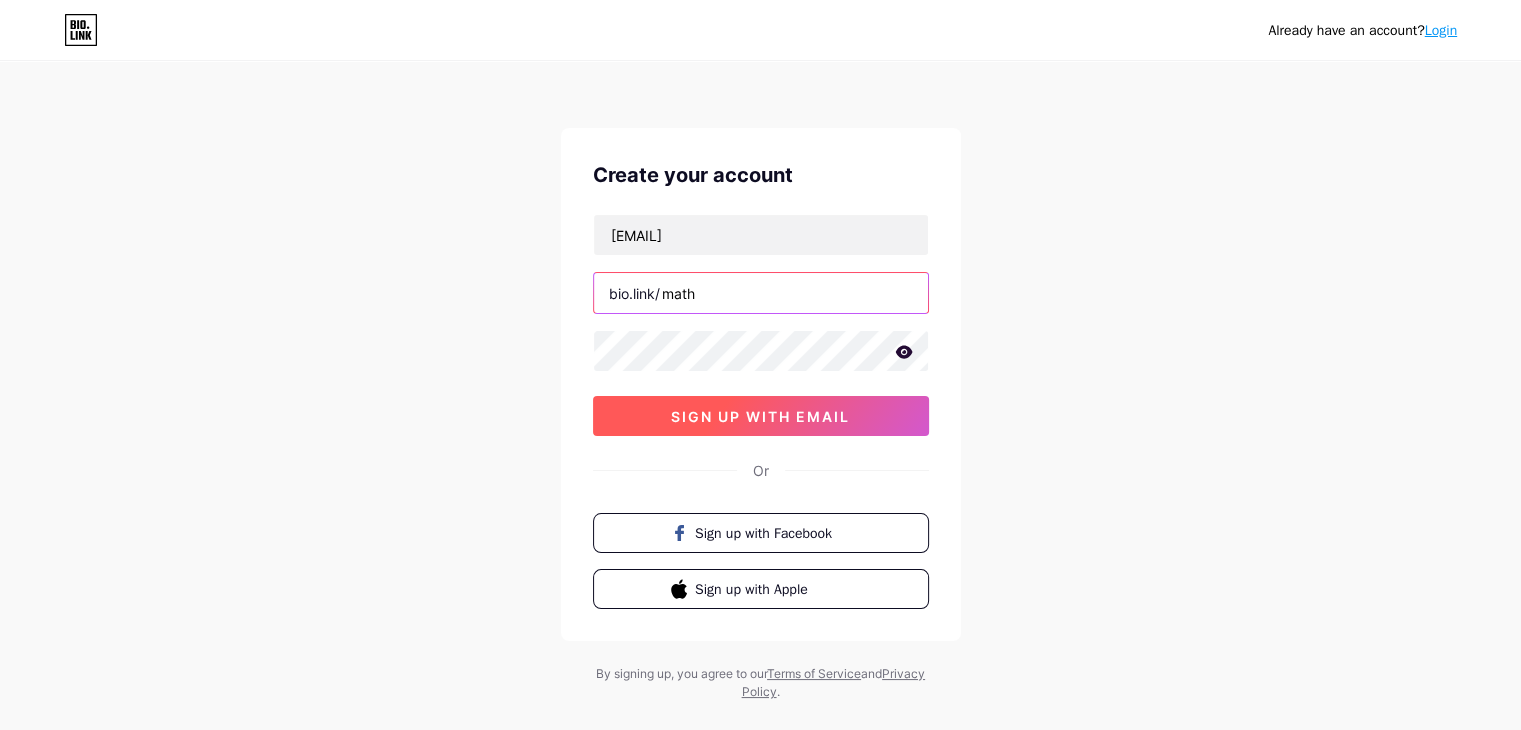 type on "math" 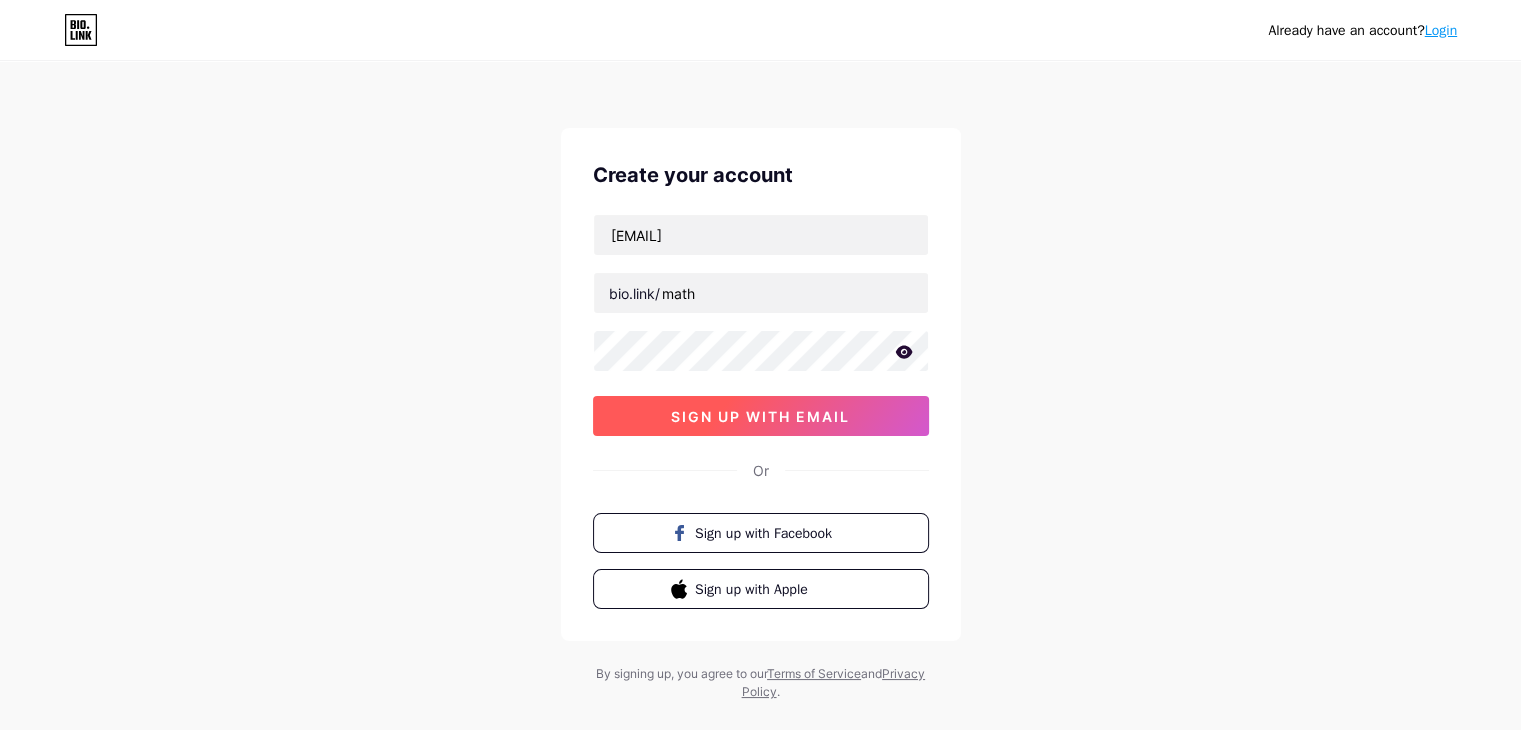 click on "sign up with email" at bounding box center (760, 416) 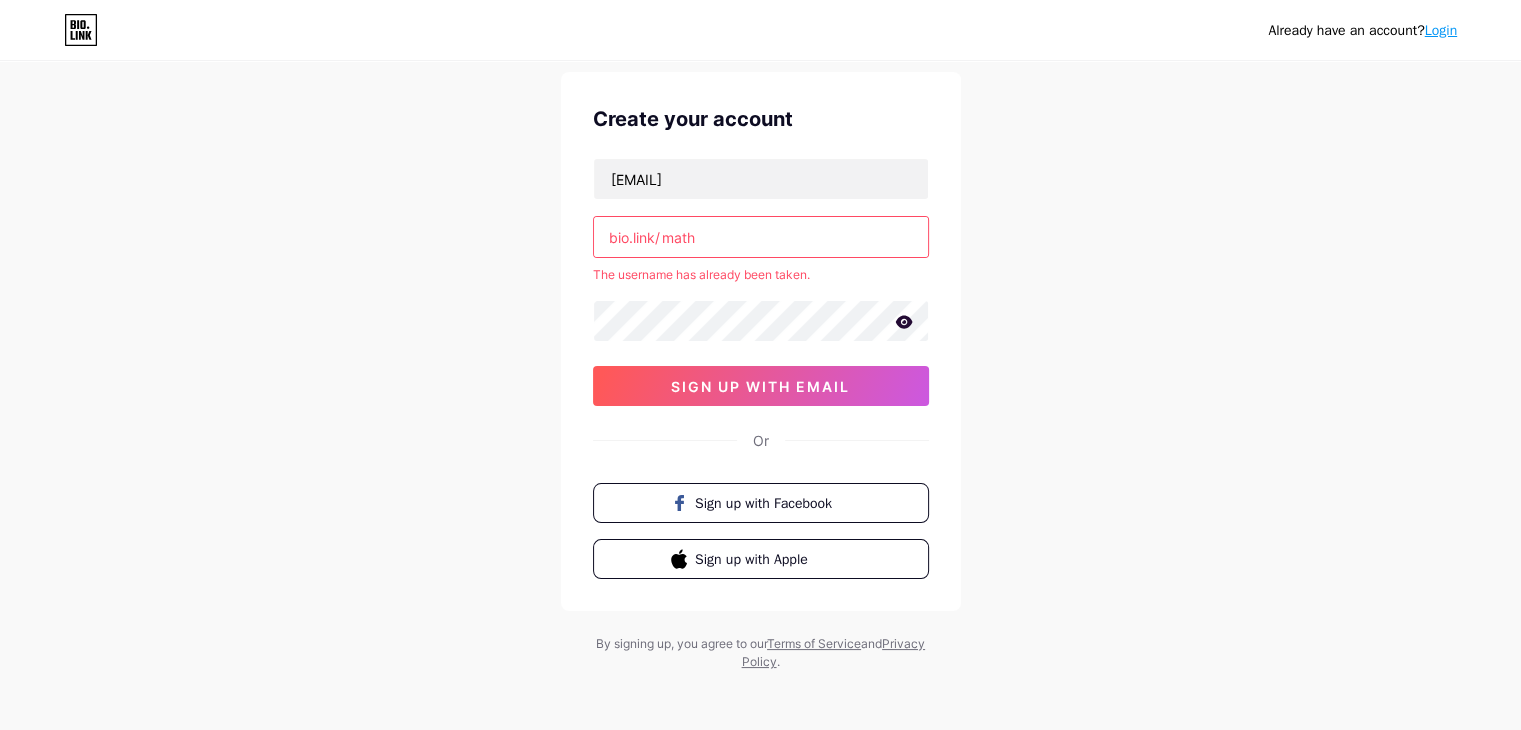 scroll, scrollTop: 60, scrollLeft: 0, axis: vertical 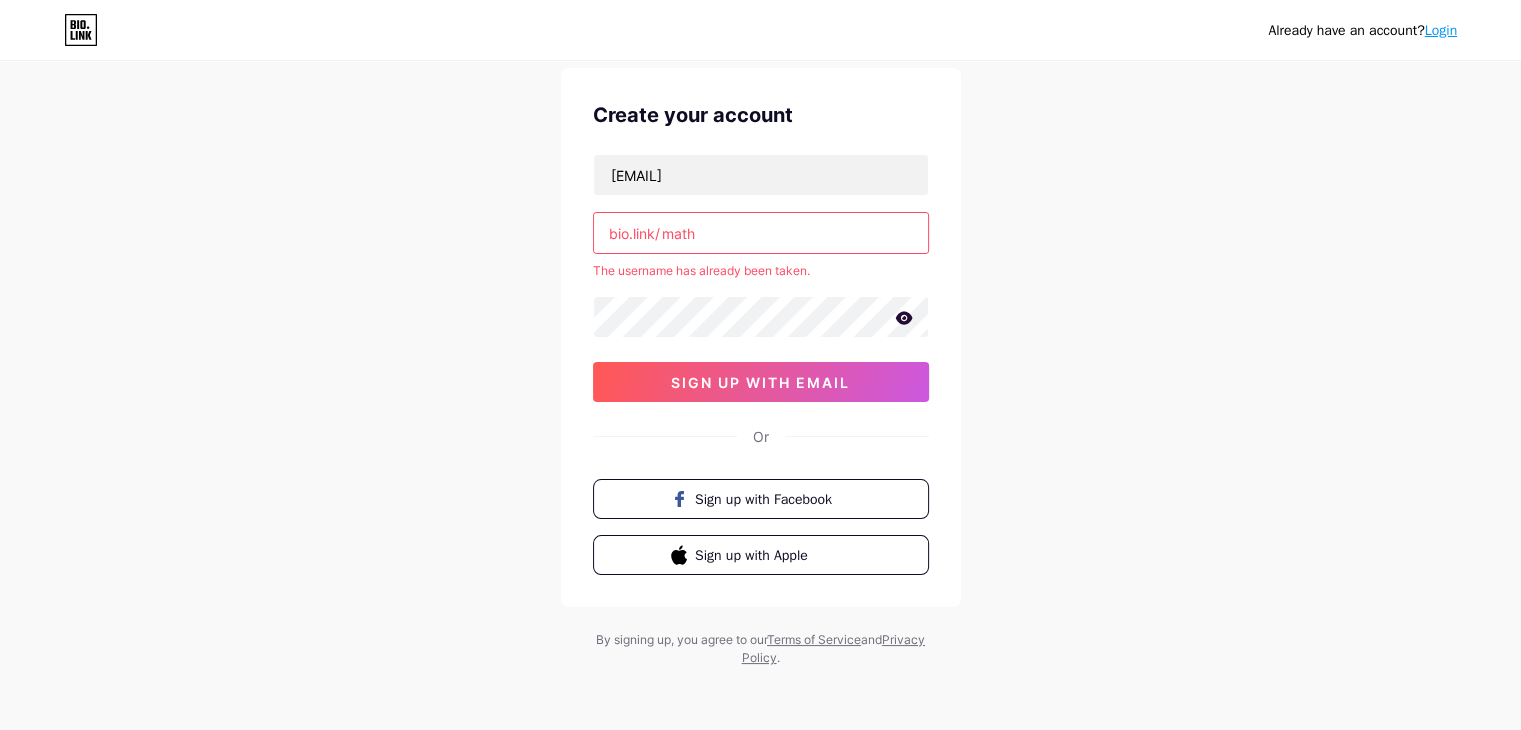 click on "Or" at bounding box center [761, 436] 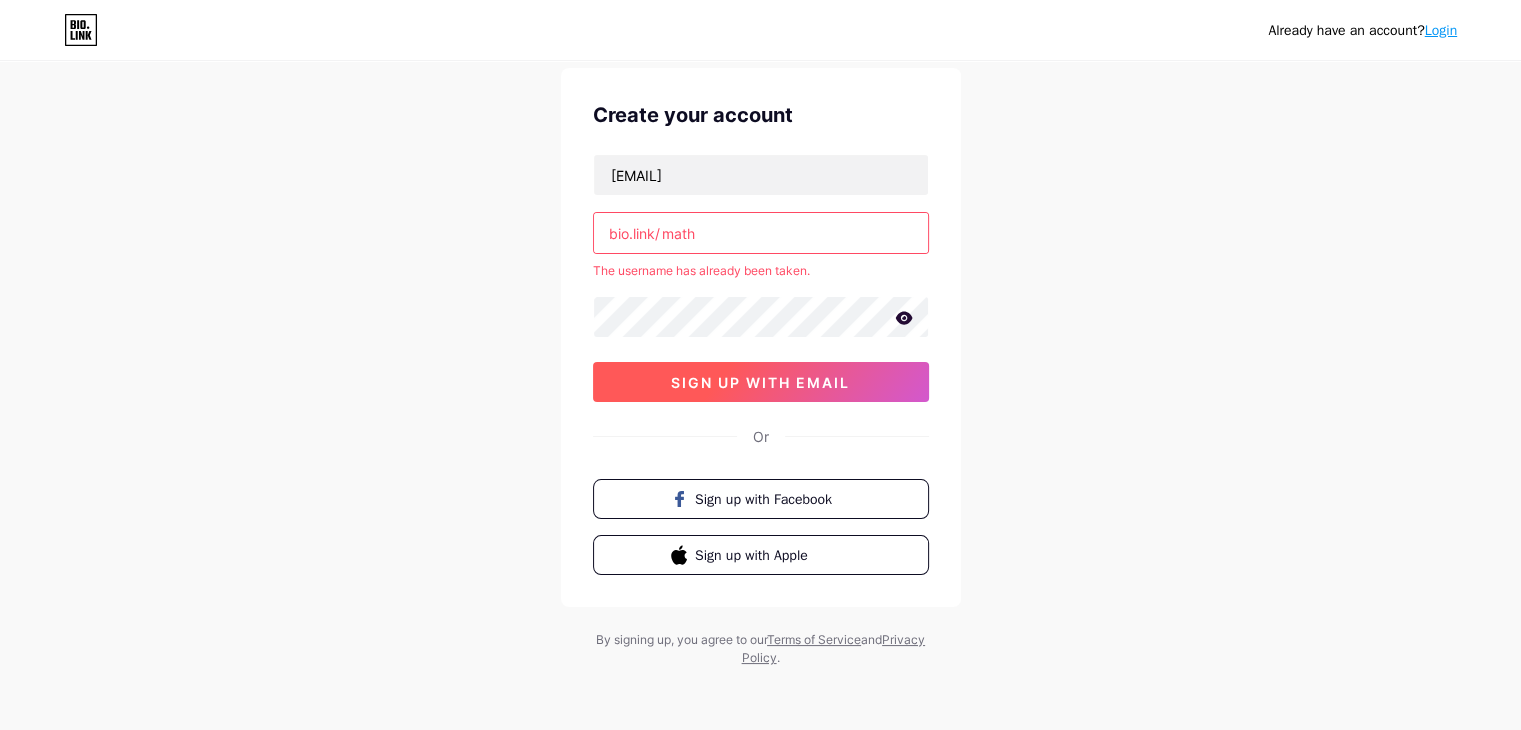 click on "sign up with email" at bounding box center [761, 382] 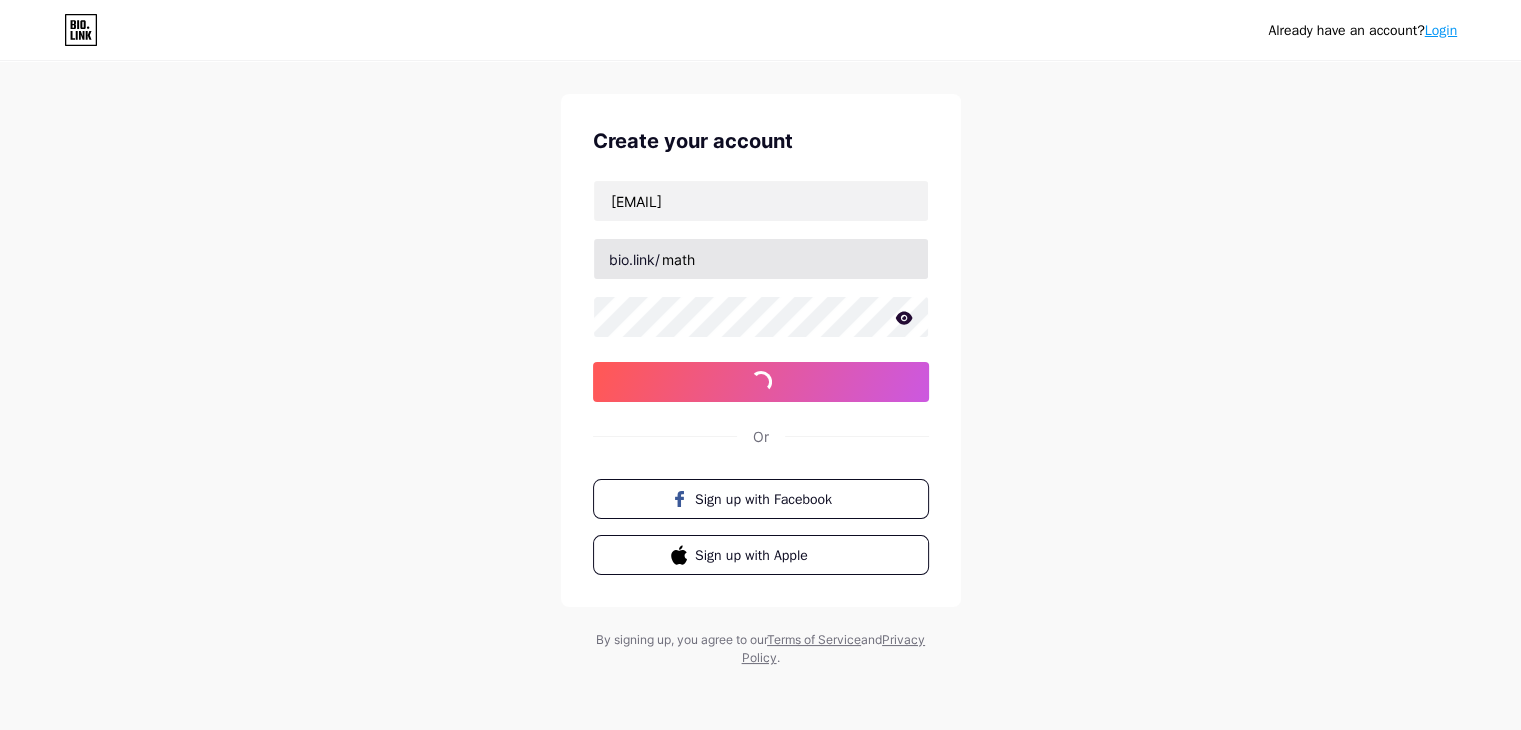 scroll, scrollTop: 60, scrollLeft: 0, axis: vertical 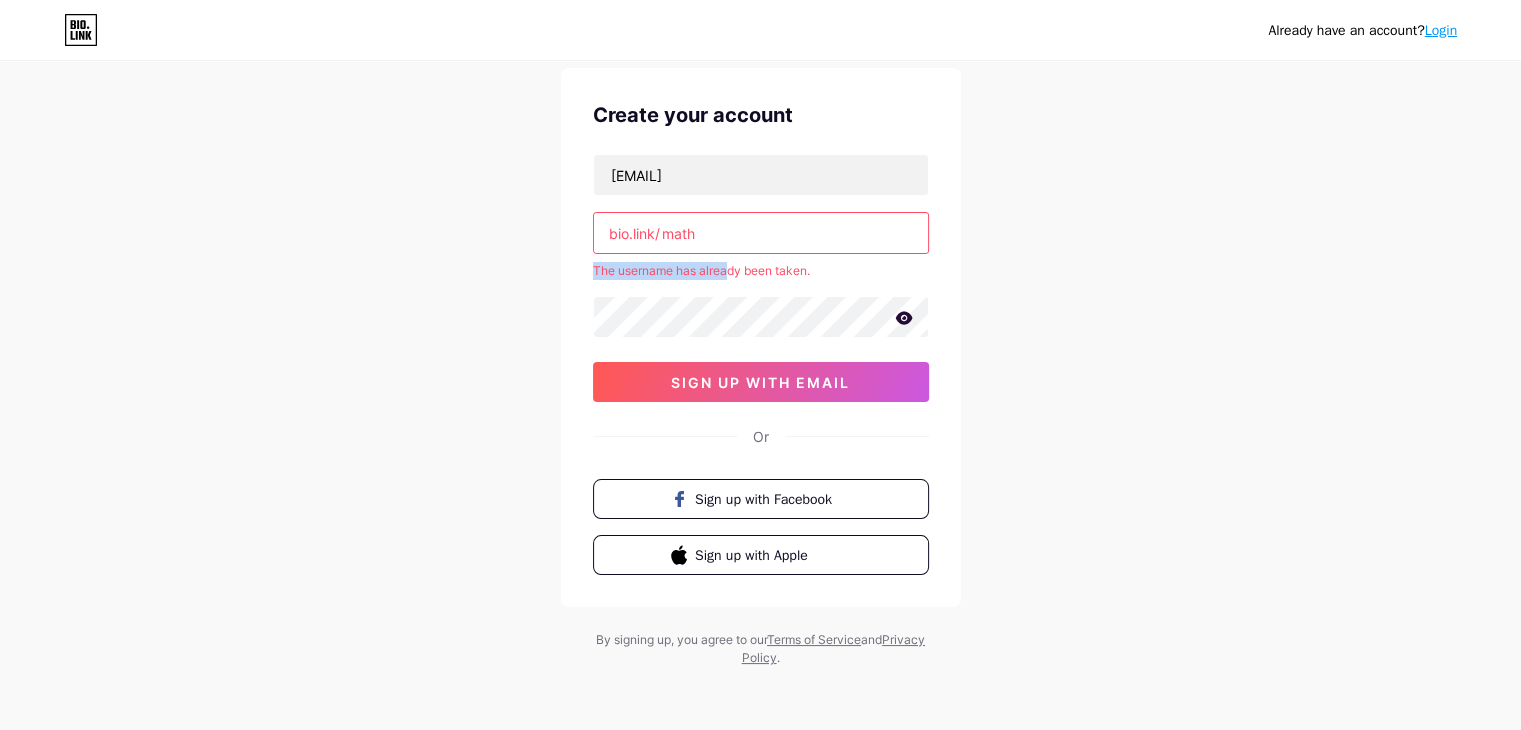 click on "Already have an account?  Login   Create your account     [EMAIL]     bio.link/   math     The username has already been taken.                 sign up with email         Or       Sign up with Facebook
Sign up with Apple
By signing up, you agree to our  Terms of Service  and  Privacy Policy ." at bounding box center (760, 335) 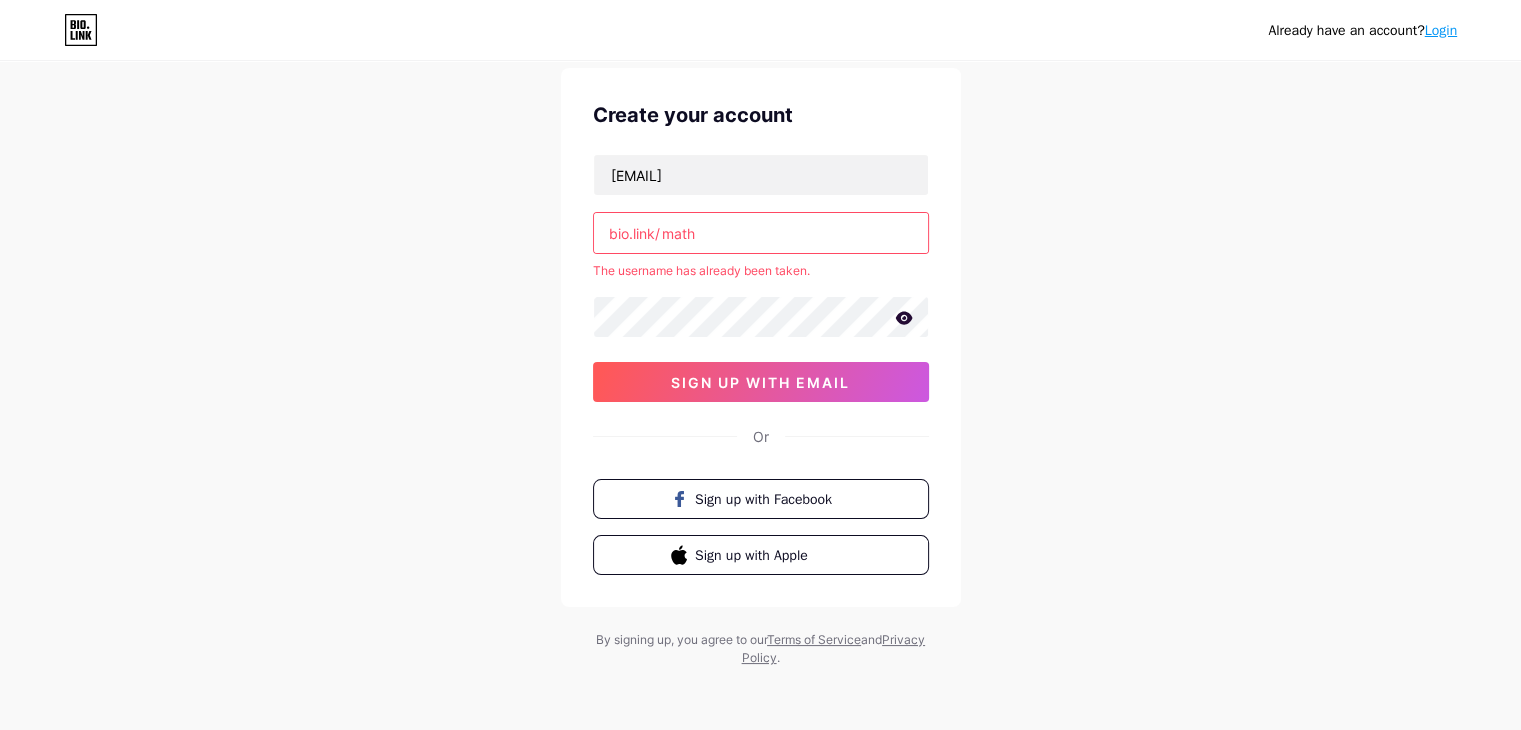 click on "Already have an account?  Login   Create your account     [EMAIL]     bio.link/   math     The username has already been taken.                 sign up with email         Or       Sign up with Facebook
Sign up with Apple
By signing up, you agree to our  Terms of Service  and  Privacy Policy ." at bounding box center [760, 335] 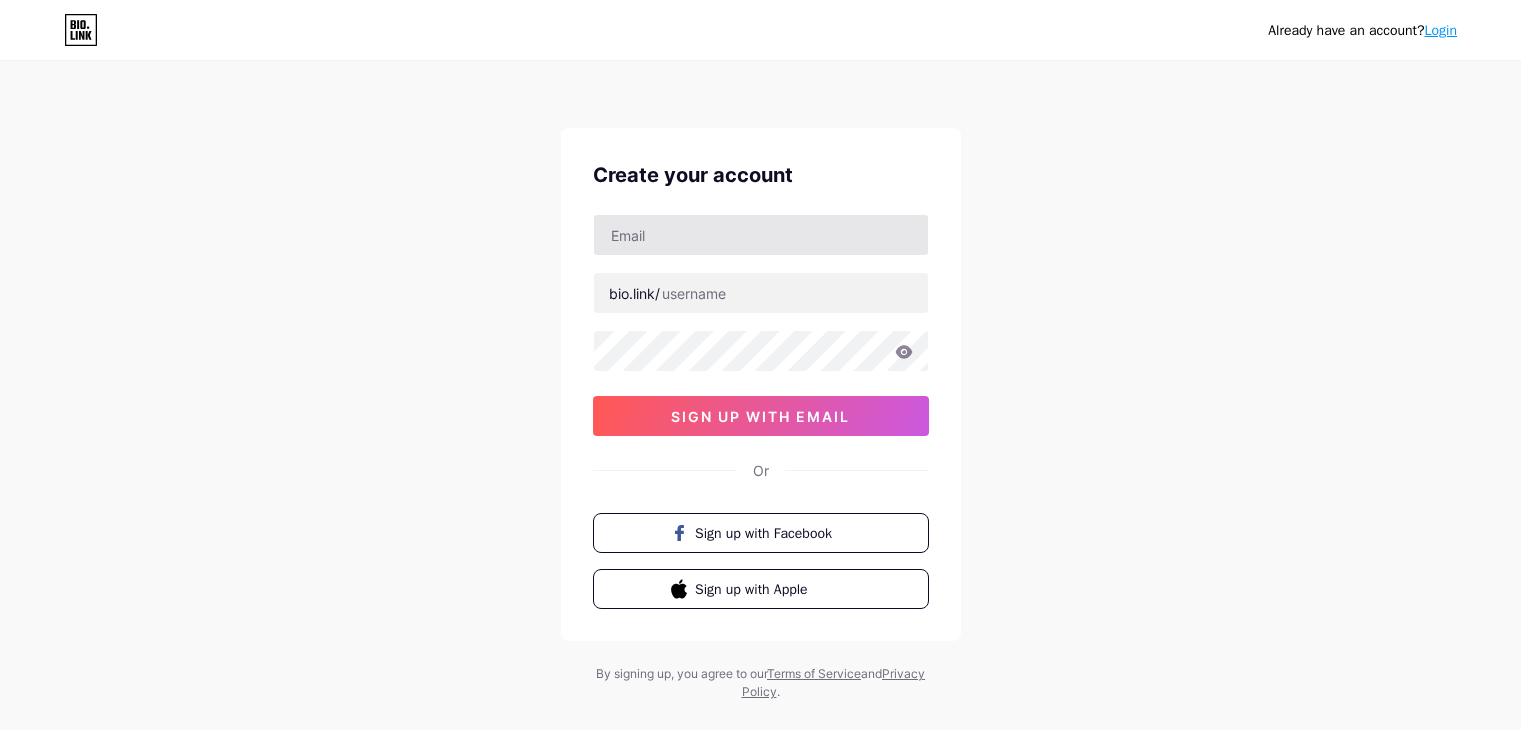 scroll, scrollTop: 0, scrollLeft: 0, axis: both 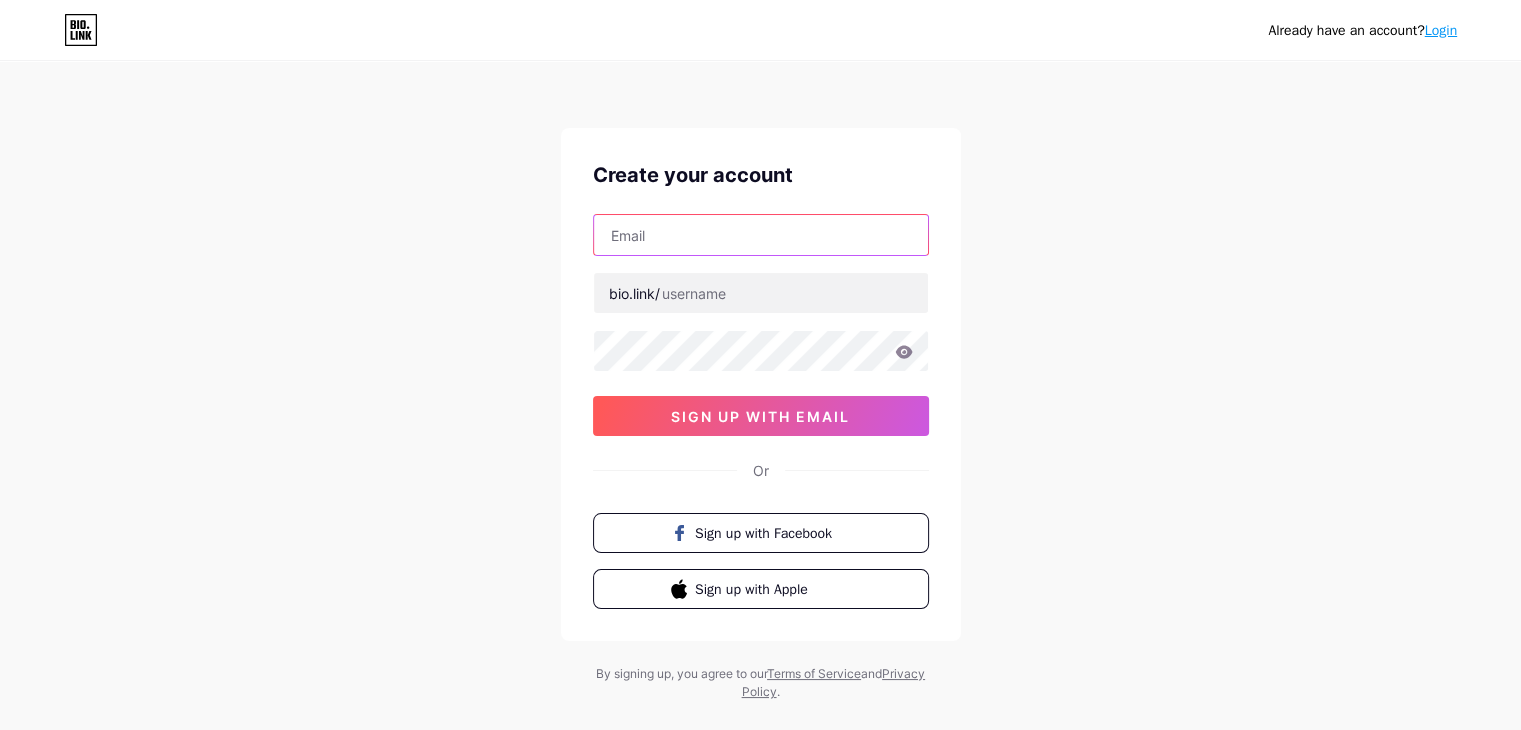 click at bounding box center (761, 235) 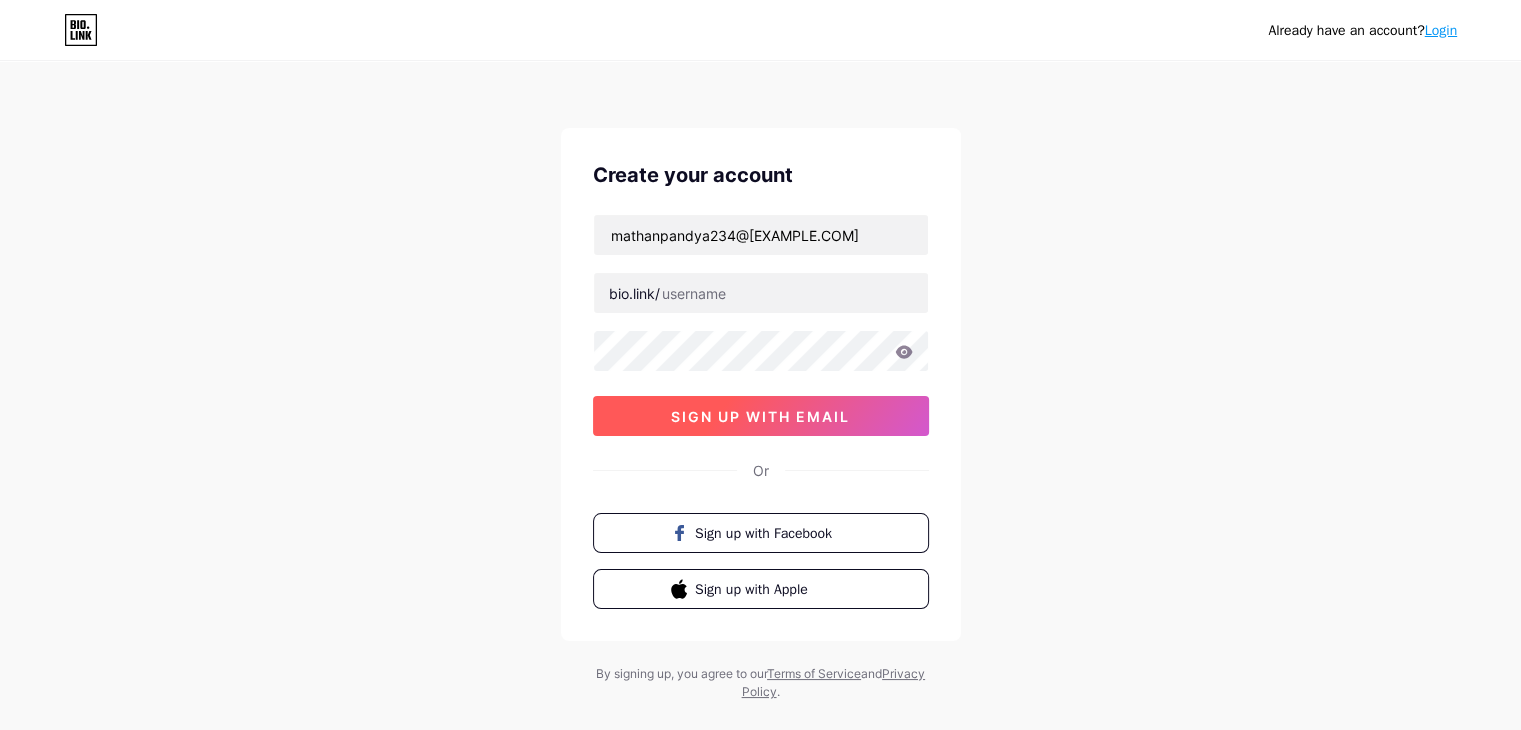 click on "sign up with email" at bounding box center [760, 416] 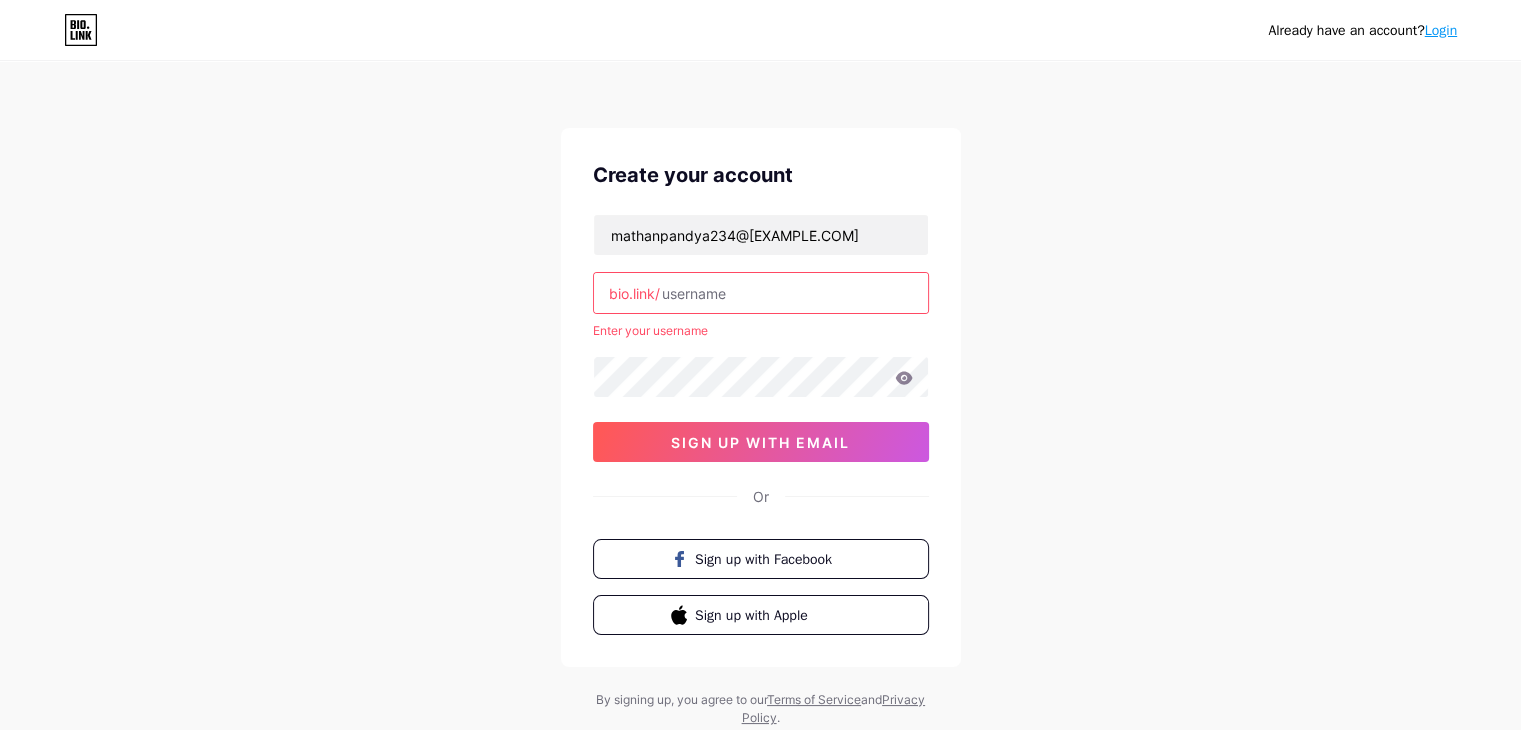 click at bounding box center [761, 293] 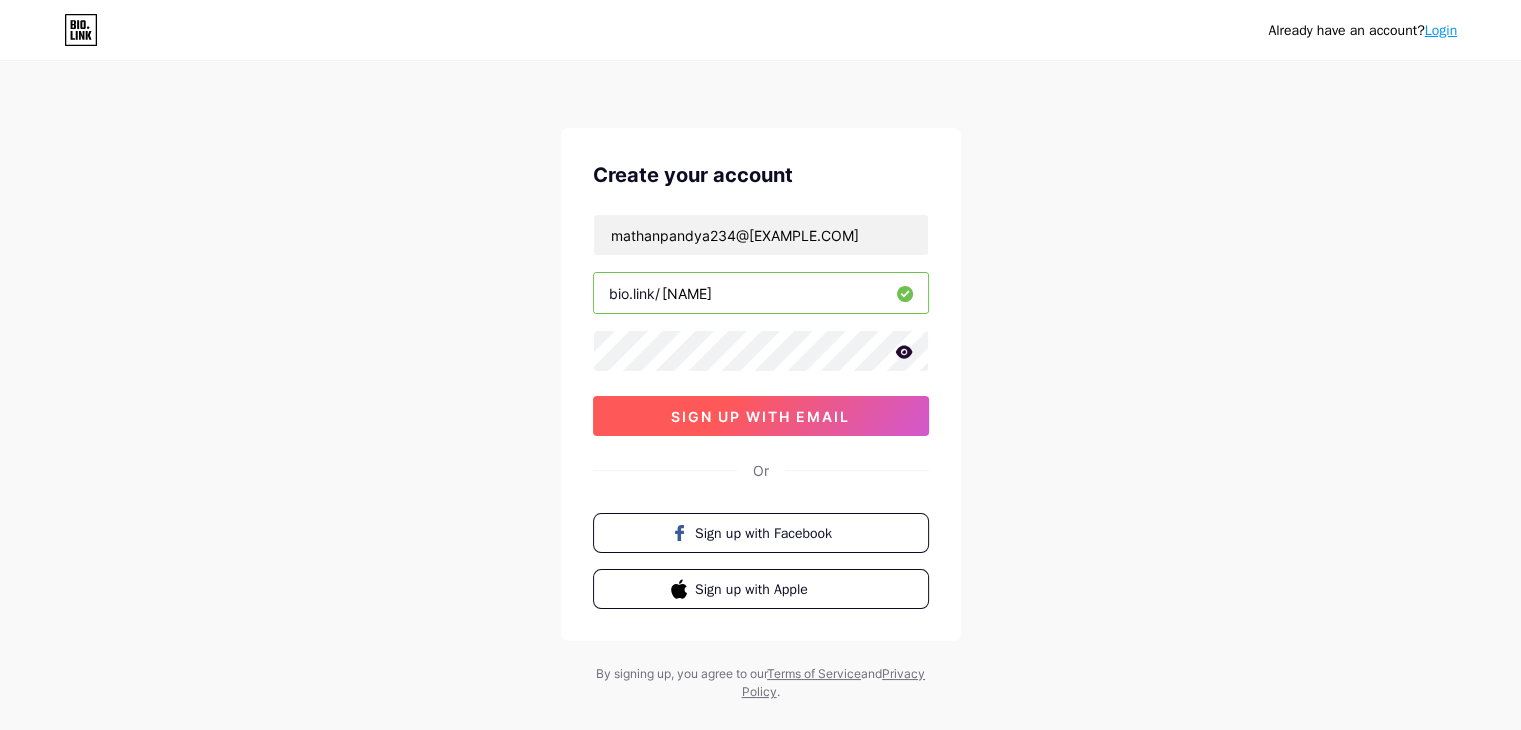 type on "mathaa" 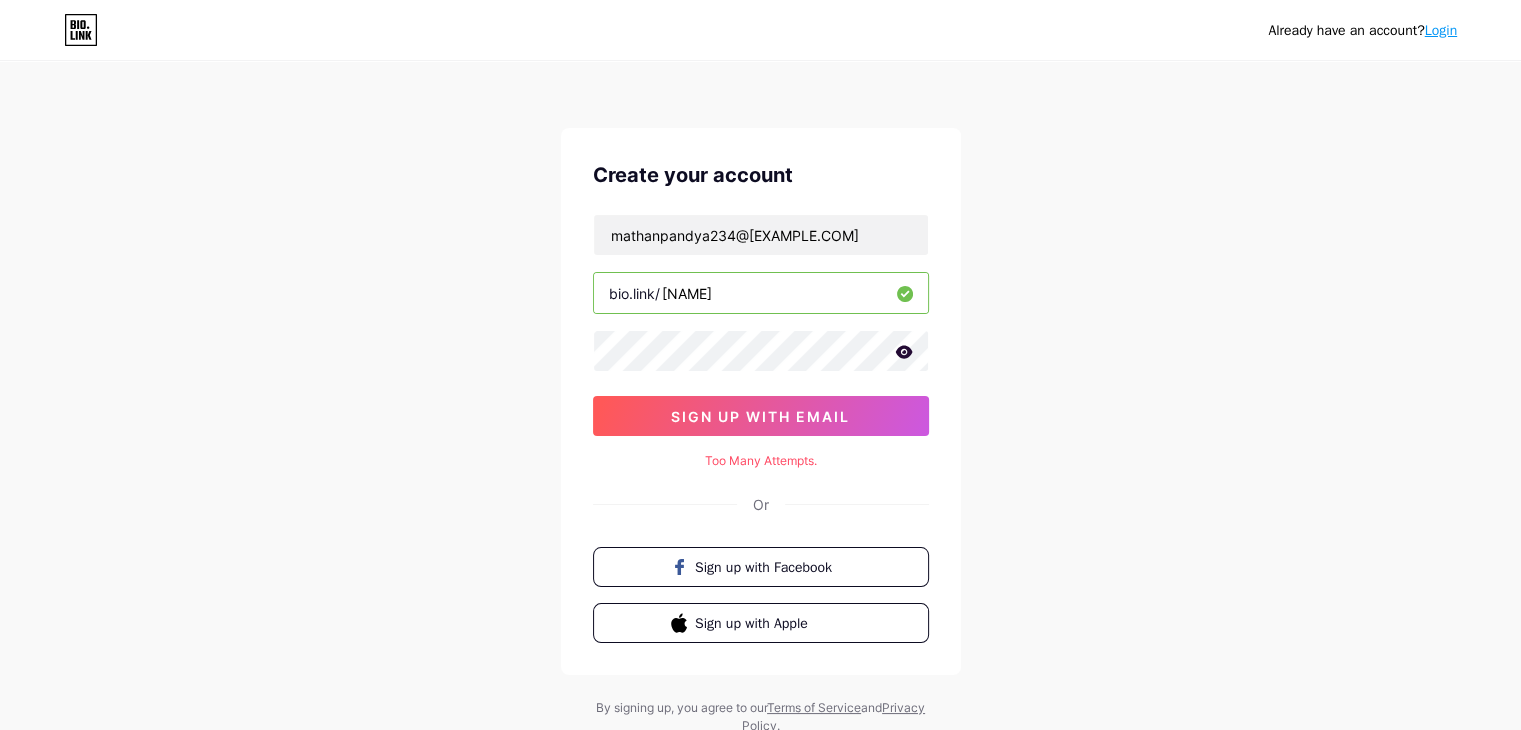 click 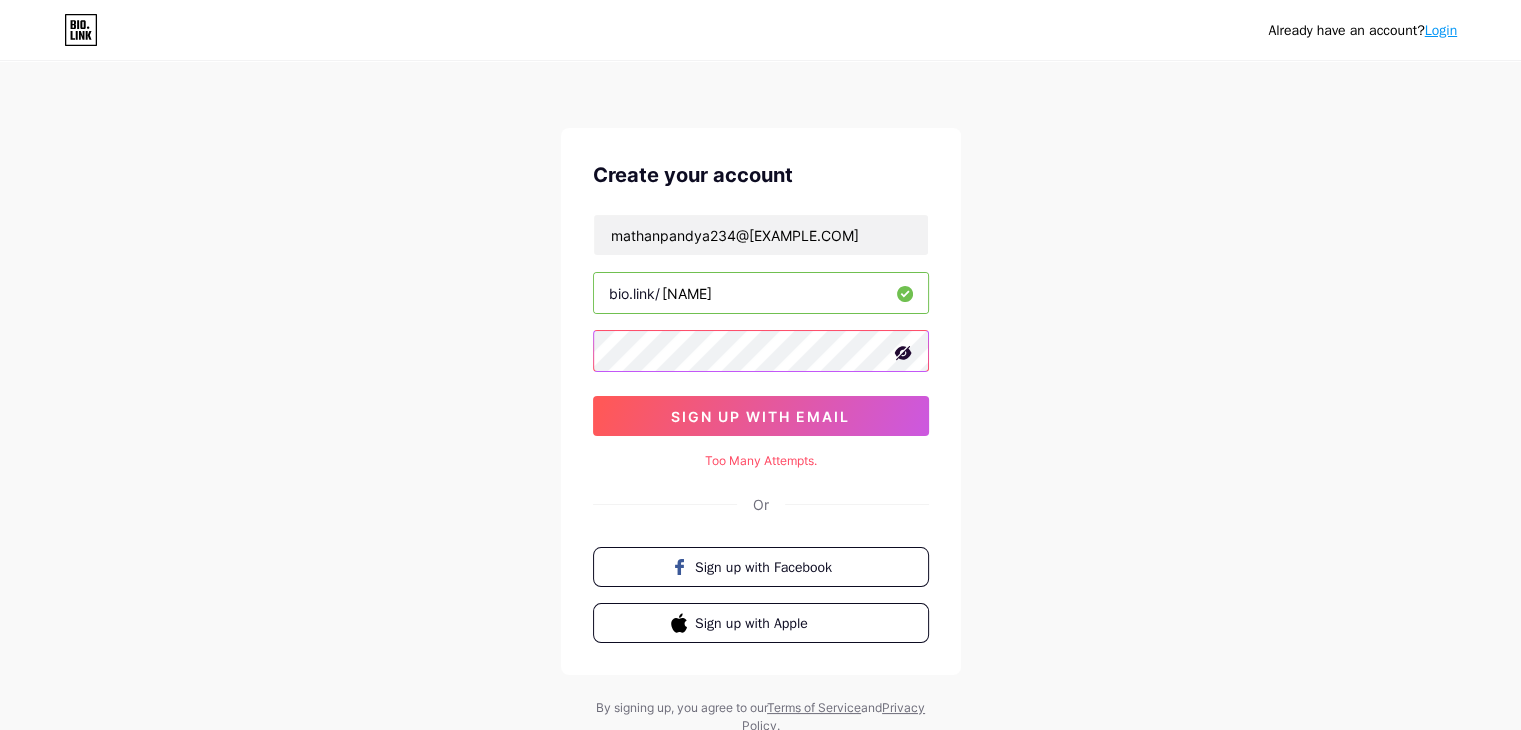 click on "Create your account     mathanpandya234@gmail.com     bio.link/   mathaa                     sign up with email     Too Many Attempts.     Or       Sign up with Facebook
Sign up with Apple" at bounding box center [761, 401] 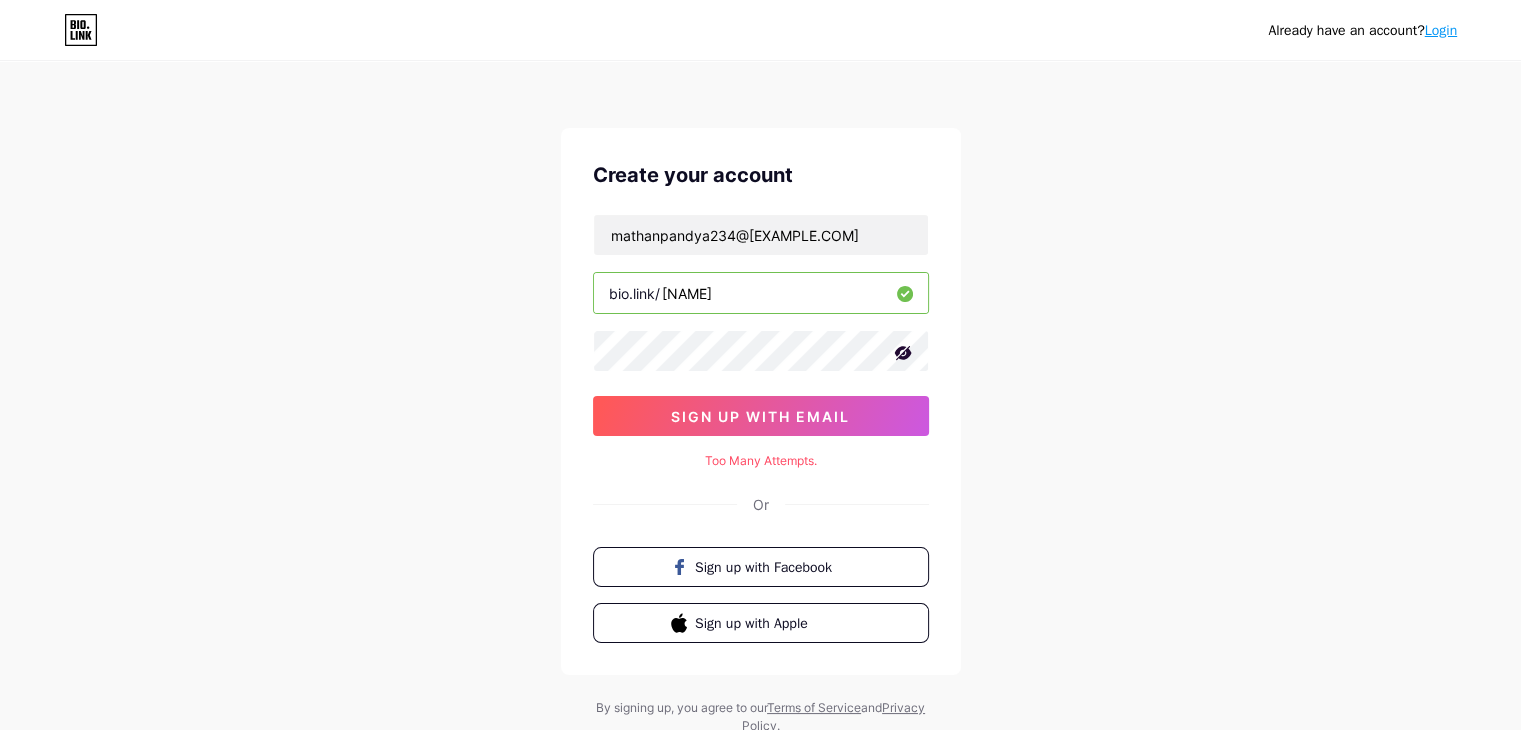 click on "Already have an account?  Login   Create your account     mathanpandya234@gmail.com     bio.link/   mathaa                     sign up with email     Too Many Attempts.     Or       Sign up with Facebook
Sign up with Apple
By signing up, you agree to our  Terms of Service  and  Privacy Policy ." at bounding box center [760, 399] 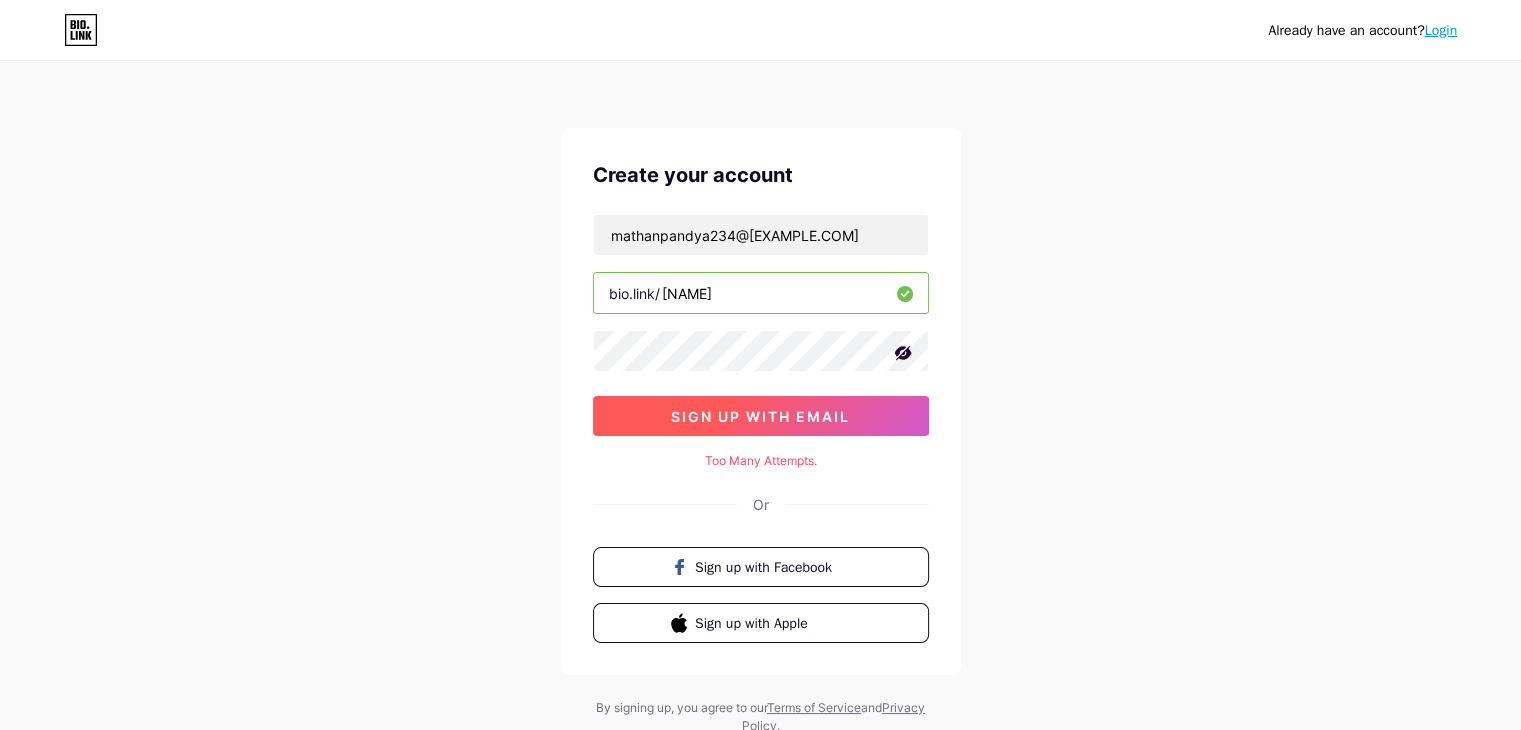 click on "sign up with email" at bounding box center [760, 416] 